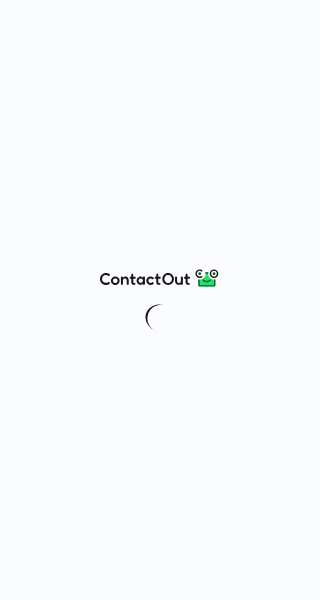scroll, scrollTop: 0, scrollLeft: 0, axis: both 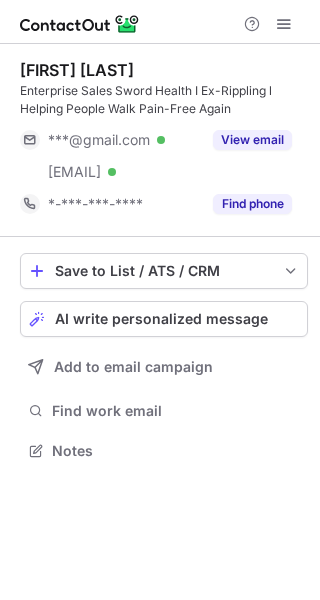 click on "View email" at bounding box center (246, 140) 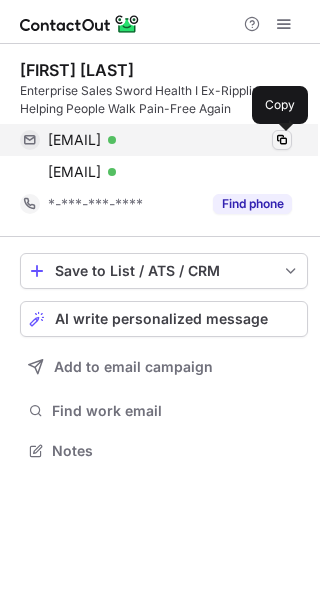 click at bounding box center (282, 140) 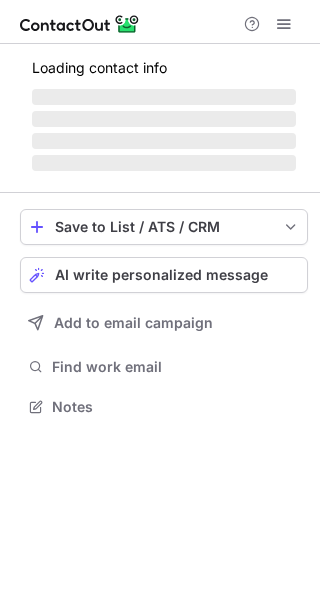 scroll, scrollTop: 0, scrollLeft: 0, axis: both 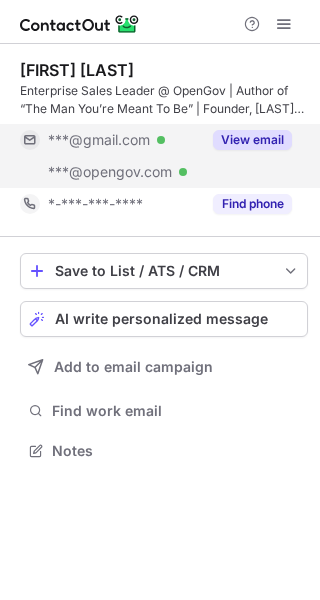 click on "View email" at bounding box center (252, 140) 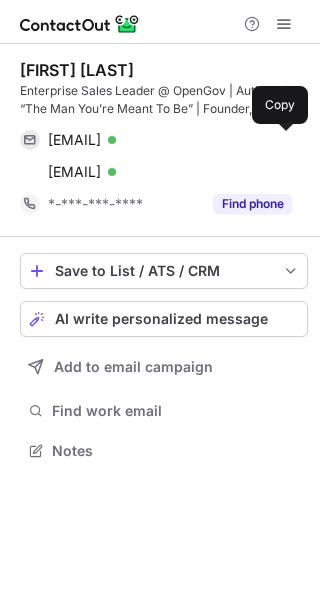 click at bounding box center (282, 140) 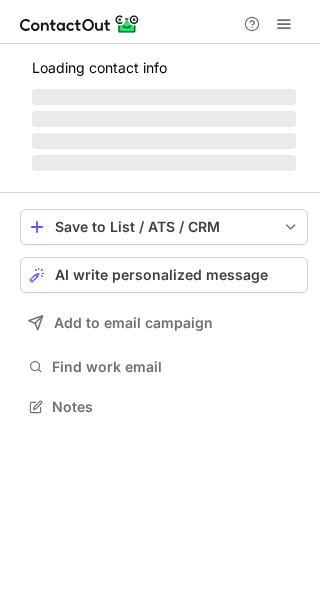 scroll, scrollTop: 0, scrollLeft: 0, axis: both 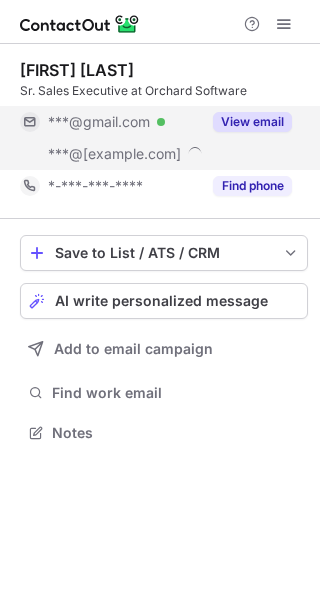 click on "View email" at bounding box center [252, 122] 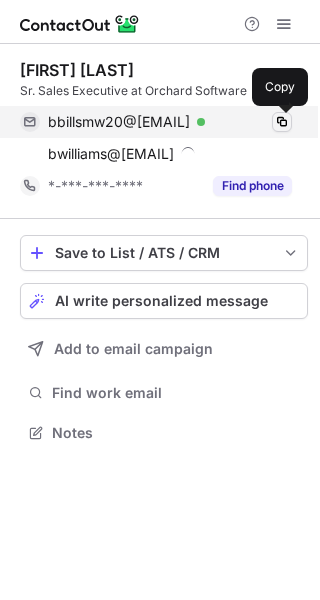 click at bounding box center (282, 122) 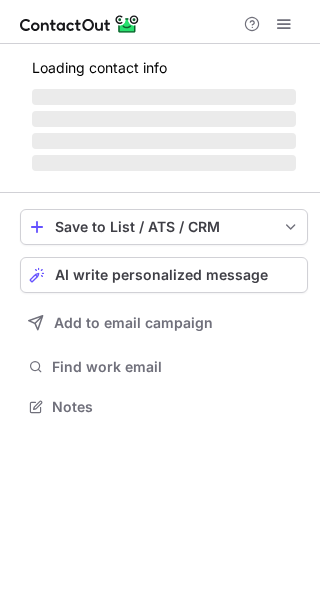 scroll, scrollTop: 0, scrollLeft: 0, axis: both 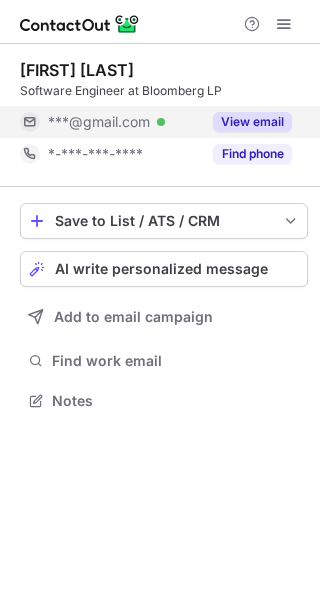 click on "View email" at bounding box center (246, 122) 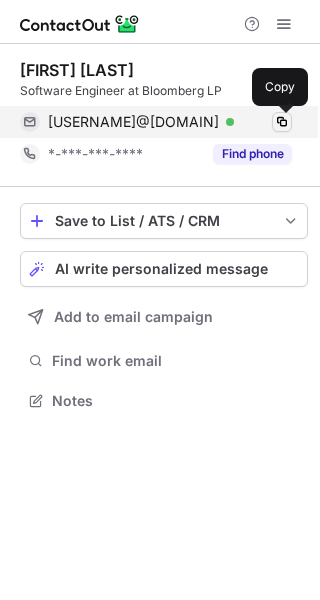 click at bounding box center [282, 122] 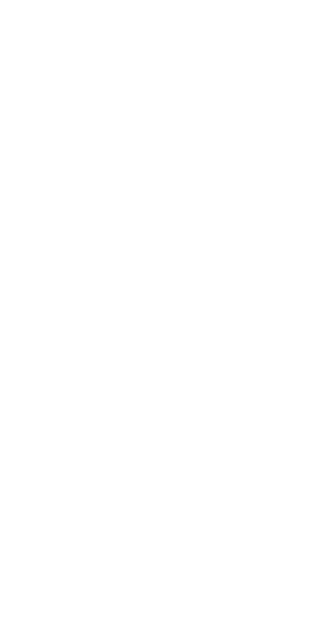 scroll, scrollTop: 0, scrollLeft: 0, axis: both 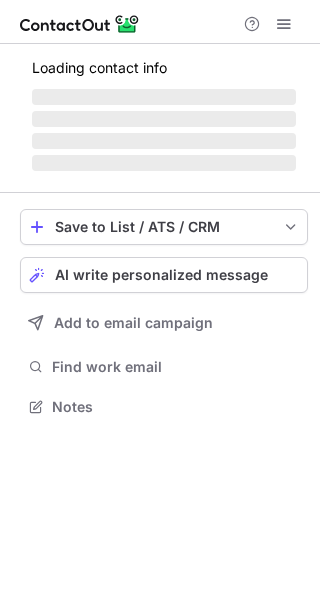 click on "‌" at bounding box center (164, 119) 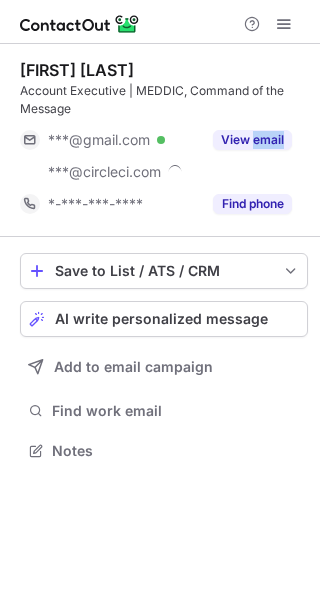 click on "View email" at bounding box center [246, 140] 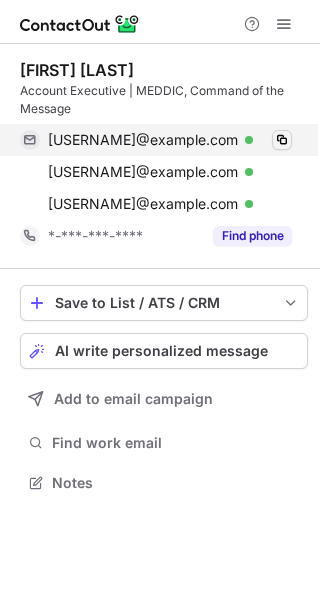 scroll, scrollTop: 10, scrollLeft: 10, axis: both 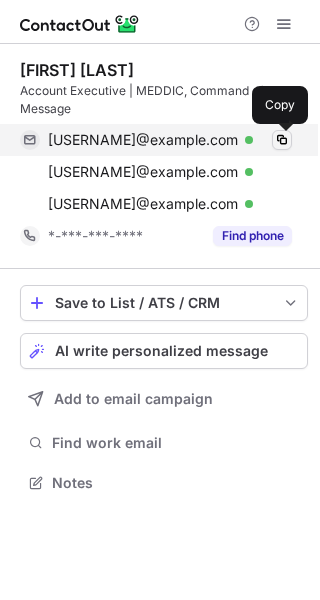 click at bounding box center (282, 140) 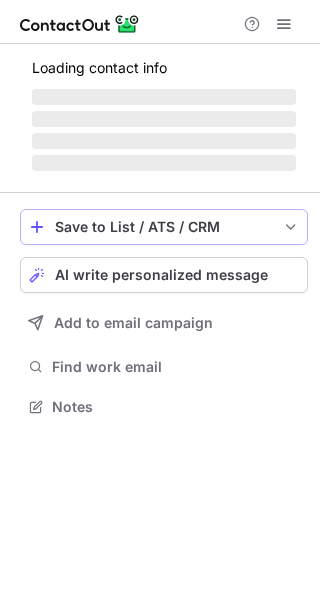 scroll, scrollTop: 0, scrollLeft: 0, axis: both 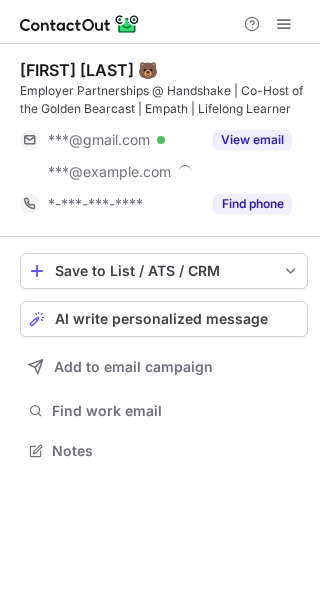 click on "Employer Partnerships @ Handshake | Co-Host of the Golden Bearcast | Empath | Lifelong Learner" at bounding box center [164, 100] 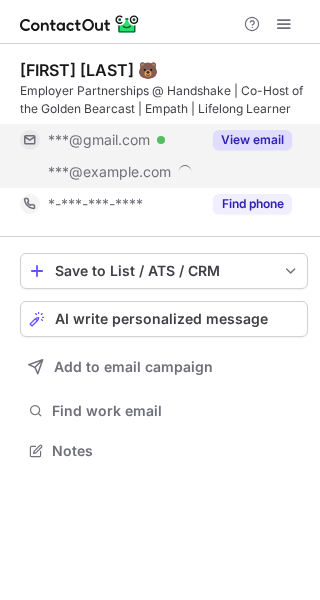 click on "View email" at bounding box center [252, 140] 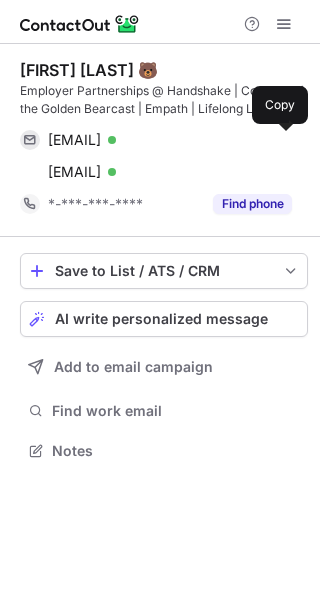 click at bounding box center (282, 140) 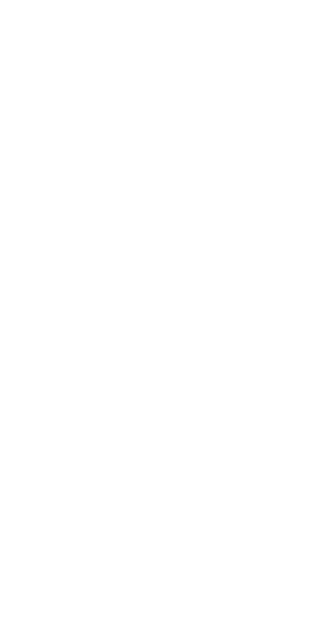 scroll, scrollTop: 0, scrollLeft: 0, axis: both 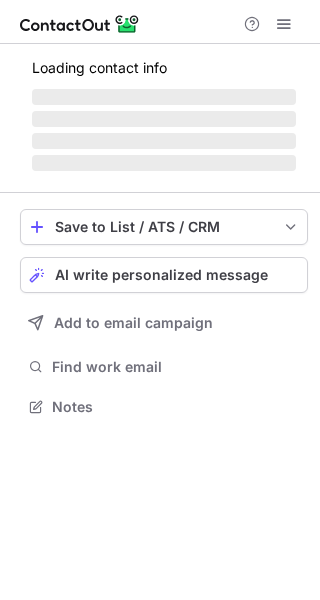 click on "‌" at bounding box center (164, 119) 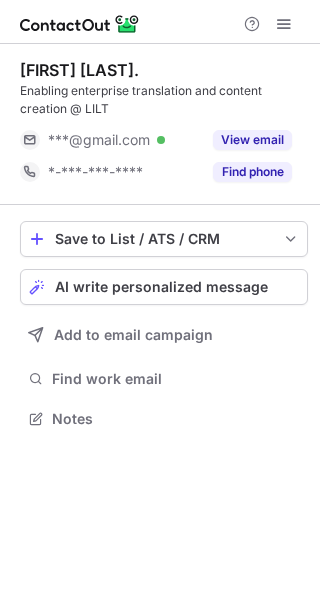 click on "Andrew S. Enabling enterprise translation and content creation @ LILT ***@gmail.com Verified View email *-***-***-**** Find phone" at bounding box center [164, 124] 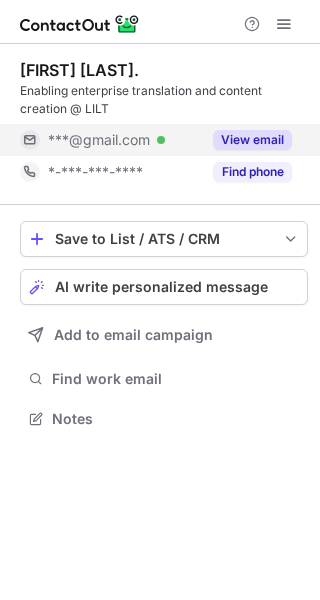 click on "View email" at bounding box center (252, 140) 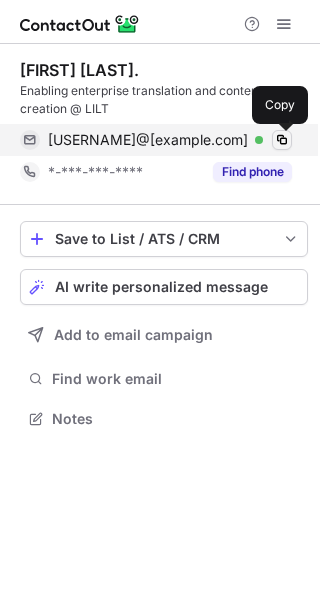 click at bounding box center (282, 140) 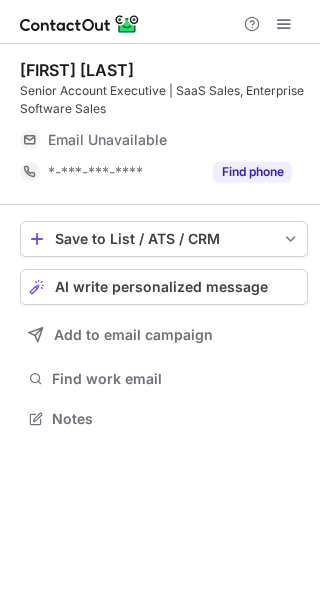 scroll, scrollTop: 0, scrollLeft: 0, axis: both 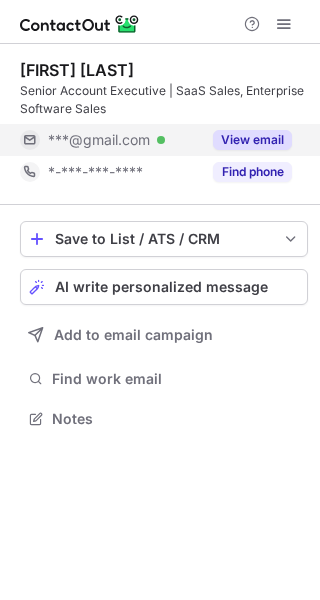 click on "View email" at bounding box center [252, 140] 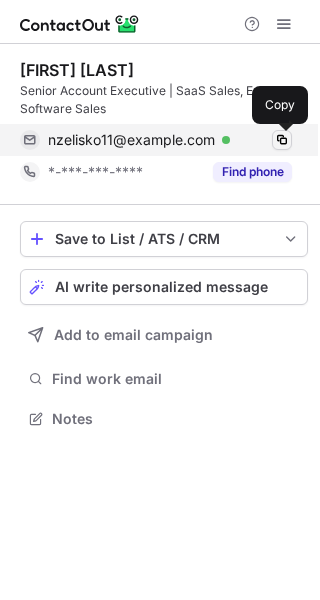 click at bounding box center [282, 140] 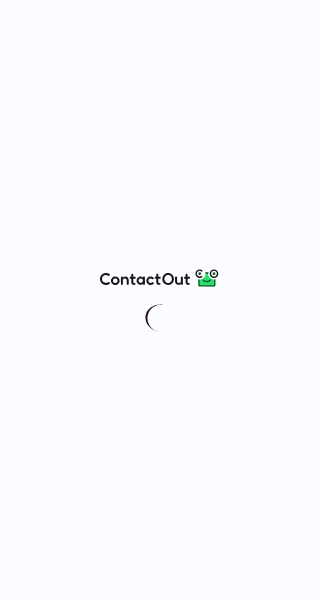 scroll, scrollTop: 0, scrollLeft: 0, axis: both 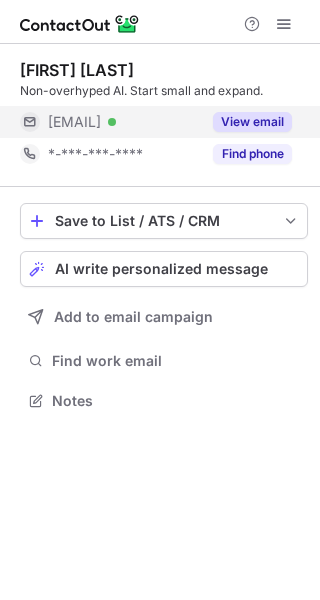 click on "View email" at bounding box center (252, 122) 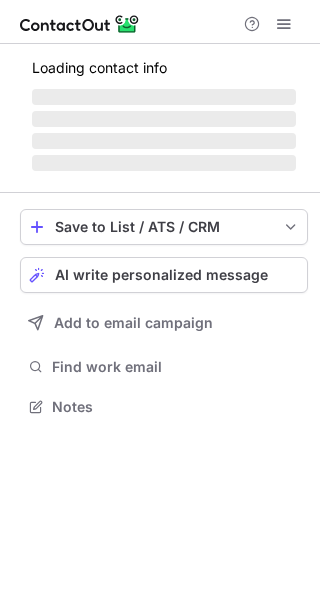 scroll, scrollTop: 0, scrollLeft: 0, axis: both 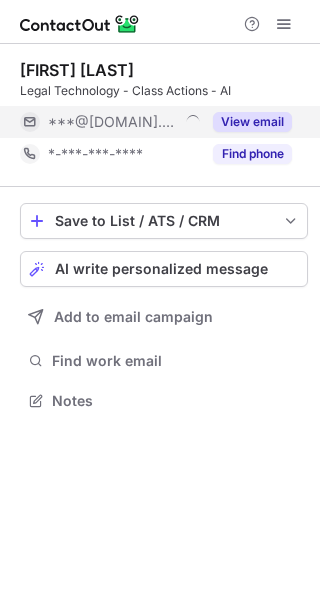 click on "View email" at bounding box center [252, 122] 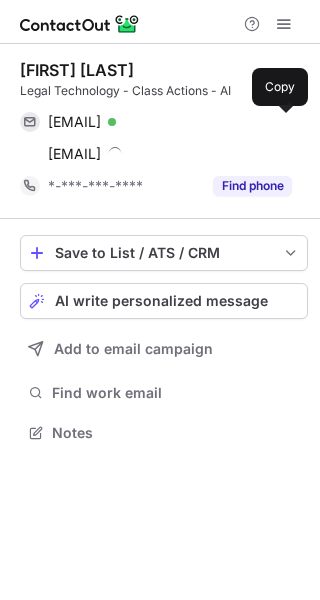 scroll, scrollTop: 9, scrollLeft: 10, axis: both 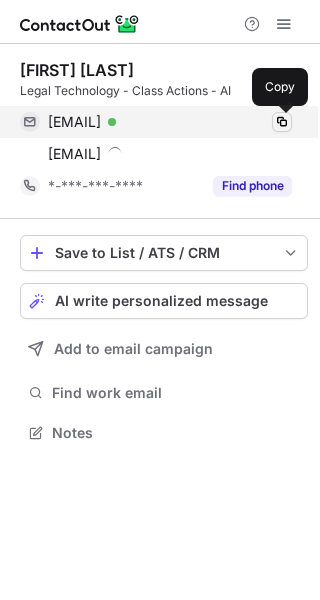 click at bounding box center [282, 122] 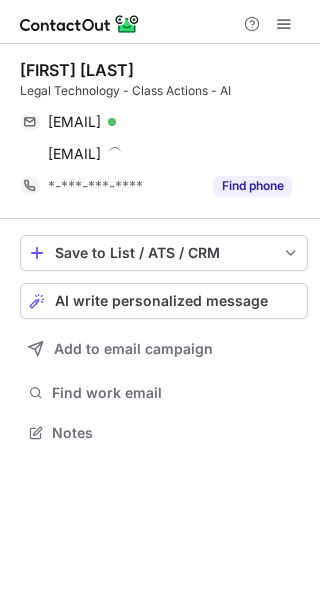 type 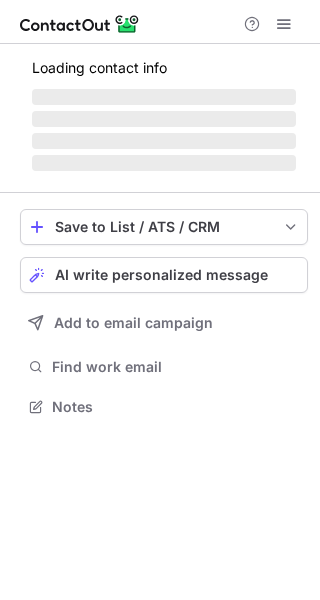 scroll, scrollTop: 0, scrollLeft: 0, axis: both 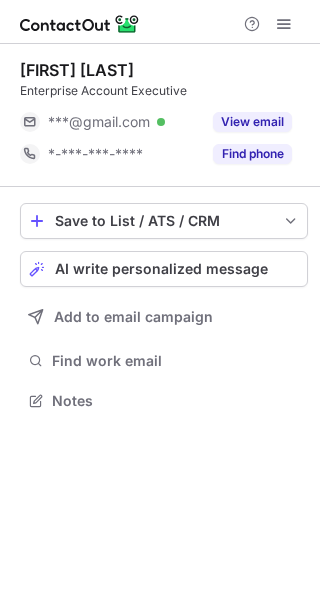 click on "View email" at bounding box center (252, 122) 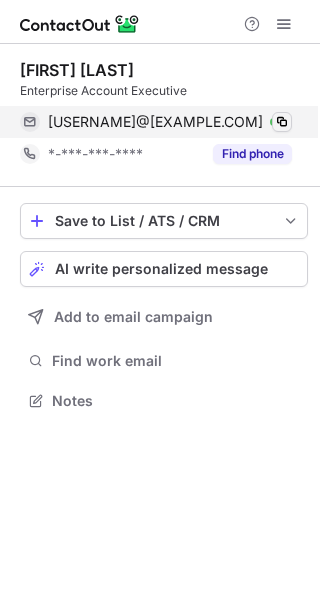click at bounding box center [282, 122] 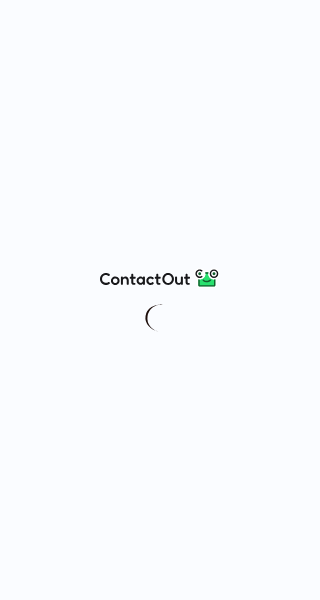 scroll, scrollTop: 0, scrollLeft: 0, axis: both 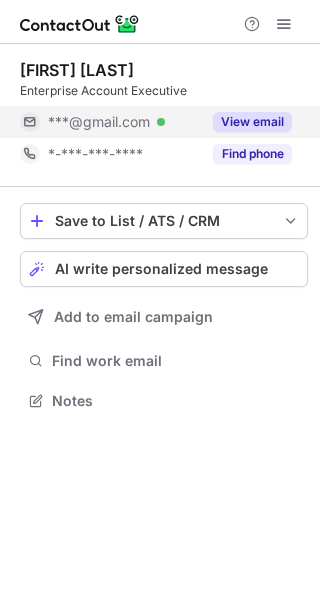click on "View email" at bounding box center [252, 122] 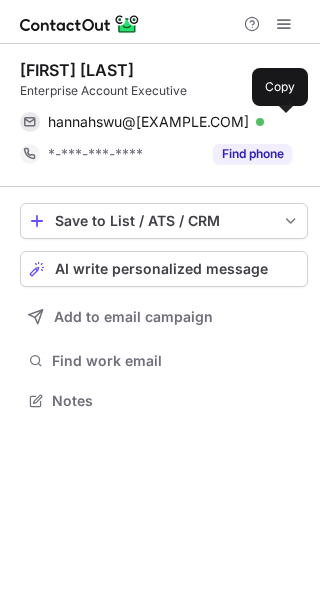 click at bounding box center (282, 122) 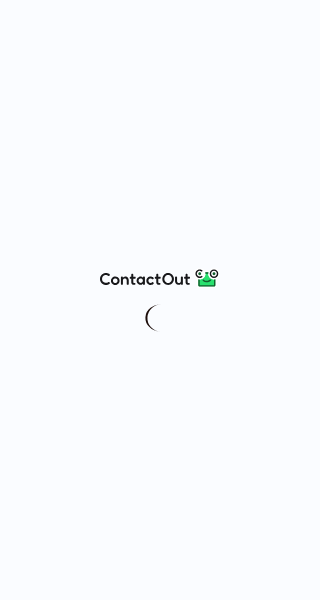 scroll, scrollTop: 0, scrollLeft: 0, axis: both 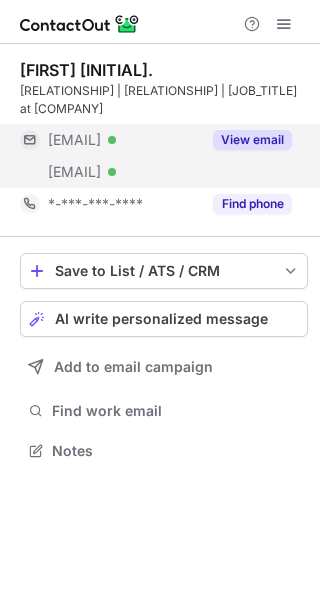 click on "View email" at bounding box center (252, 140) 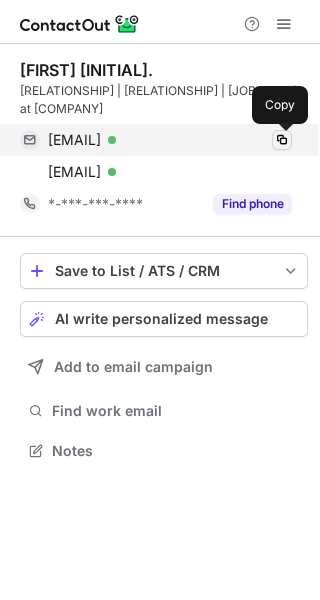 click at bounding box center (282, 140) 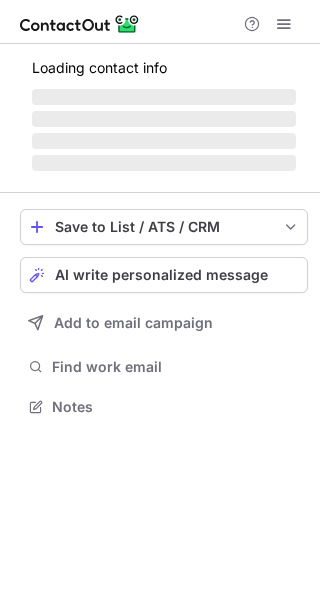 scroll, scrollTop: 0, scrollLeft: 0, axis: both 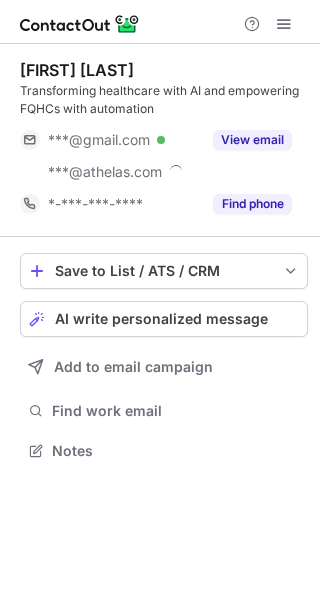 click on "View email" at bounding box center (252, 140) 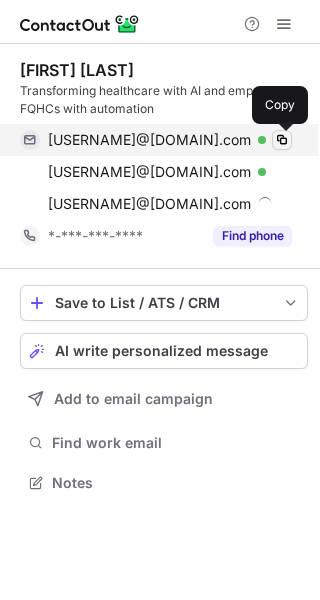 scroll, scrollTop: 10, scrollLeft: 10, axis: both 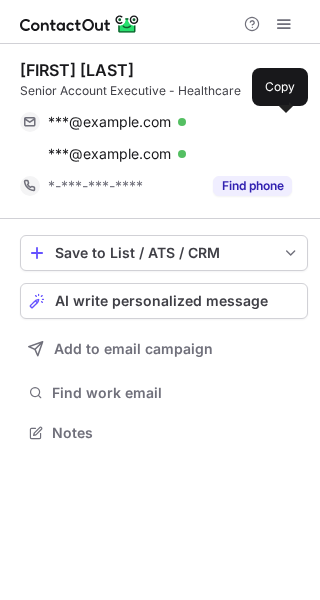 click at bounding box center [282, 122] 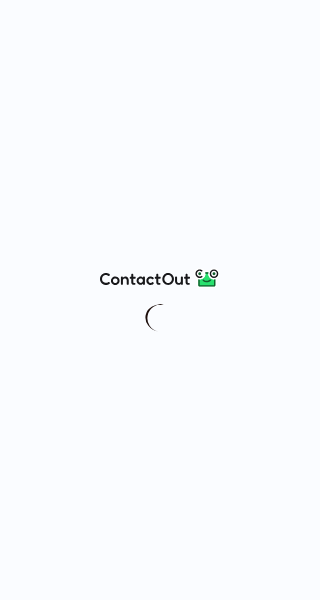 scroll, scrollTop: 0, scrollLeft: 0, axis: both 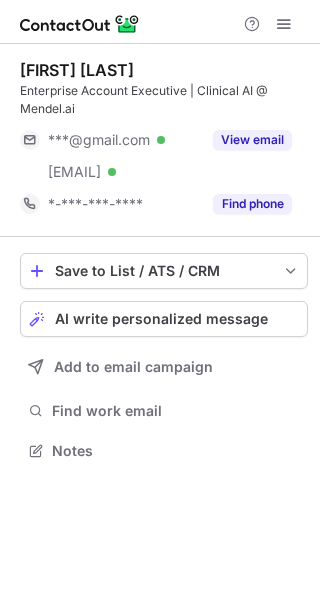 click on "Enterprise Account Executive | Clinical AI @ Mendel.ai" at bounding box center (164, 100) 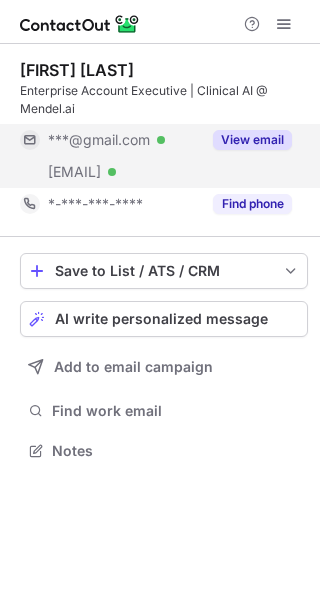 click on "View email" at bounding box center (252, 140) 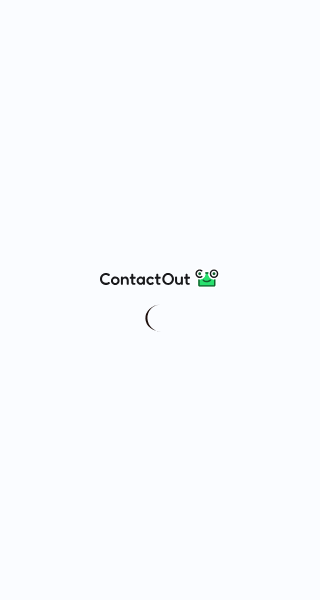 scroll, scrollTop: 0, scrollLeft: 0, axis: both 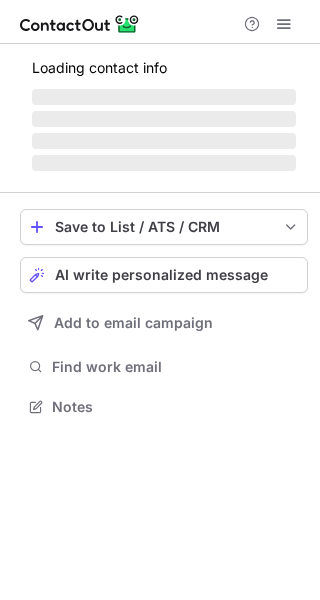 click on "Loading contact info ‌ ‌ ‌ ‌" at bounding box center (164, 112) 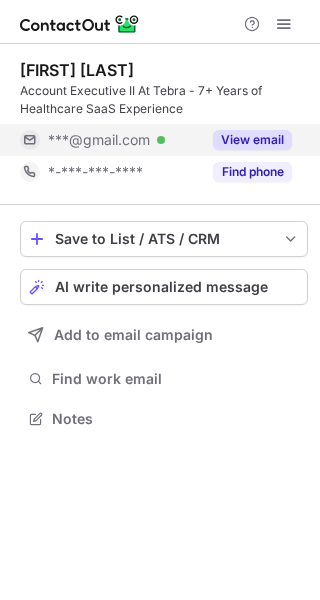 click on "View email" at bounding box center (246, 140) 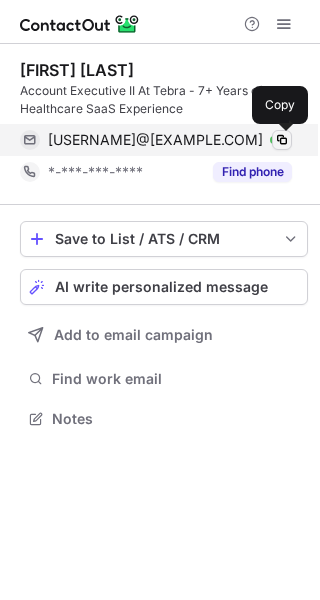 click at bounding box center (282, 140) 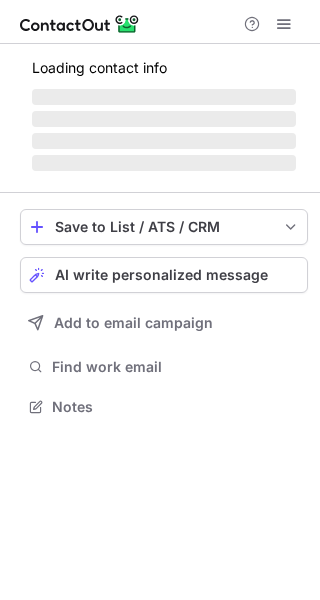scroll, scrollTop: 0, scrollLeft: 0, axis: both 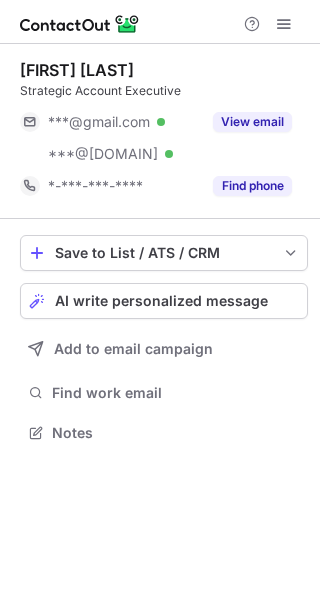 click on "View email" at bounding box center [252, 122] 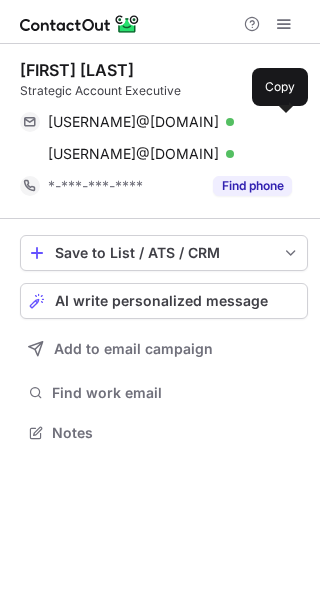 click at bounding box center [282, 122] 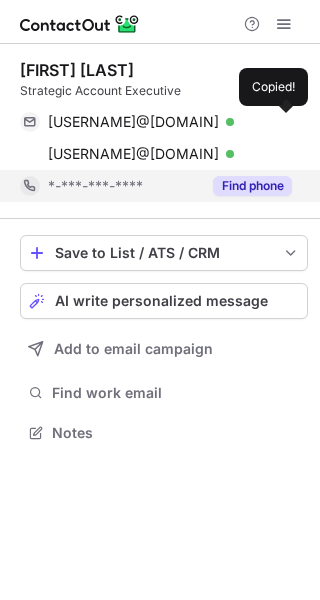 type 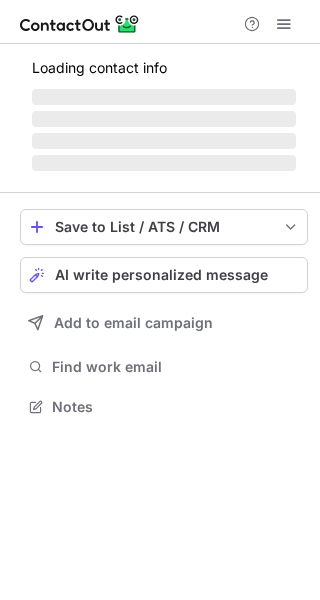 scroll, scrollTop: 0, scrollLeft: 0, axis: both 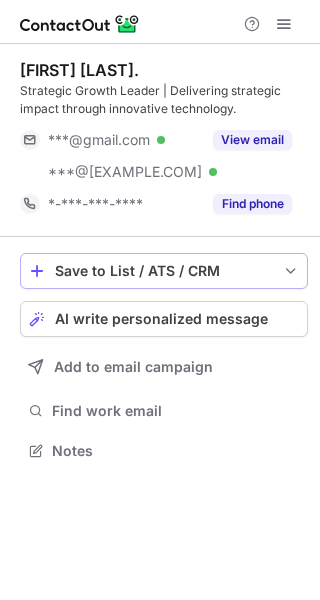 click on "View email" at bounding box center (252, 140) 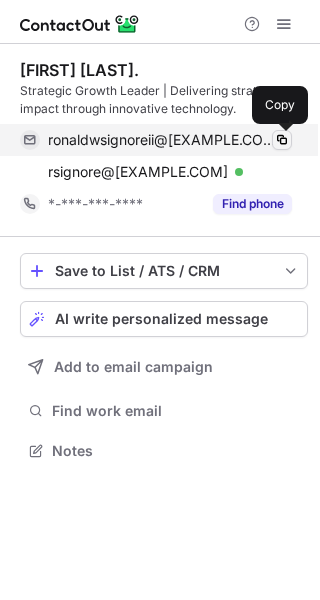 click at bounding box center (282, 140) 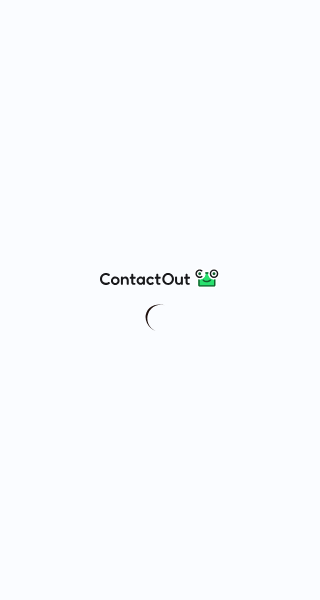 scroll, scrollTop: 0, scrollLeft: 0, axis: both 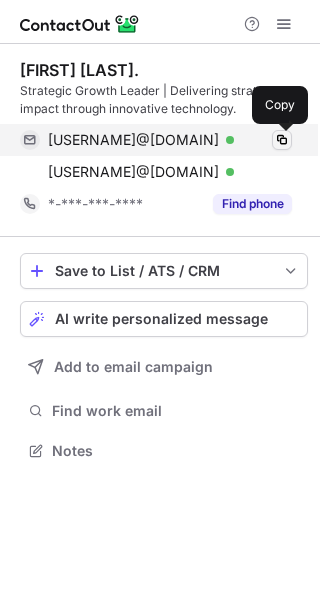 click at bounding box center (282, 140) 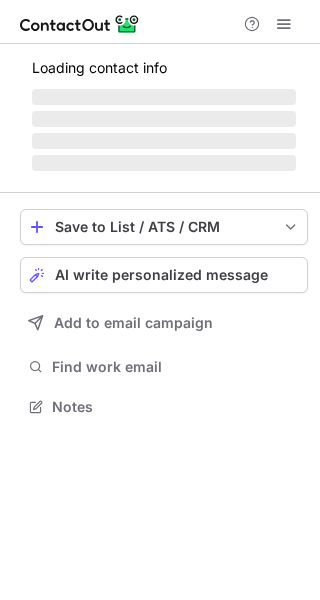 scroll, scrollTop: 0, scrollLeft: 0, axis: both 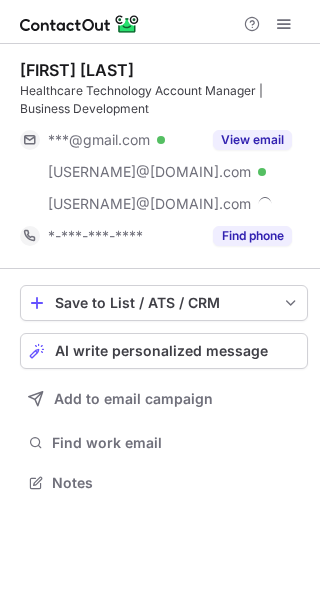click on "View email" at bounding box center [252, 140] 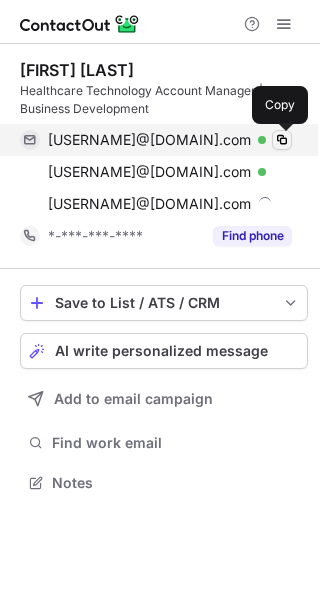 click at bounding box center [282, 140] 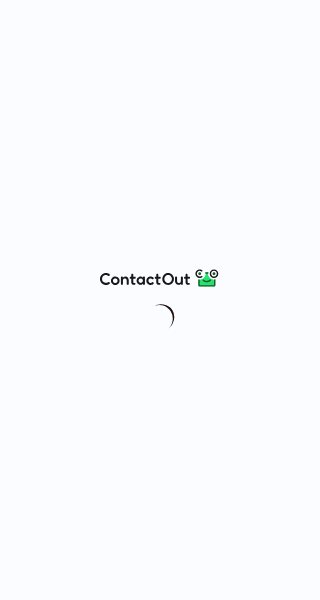 scroll, scrollTop: 0, scrollLeft: 0, axis: both 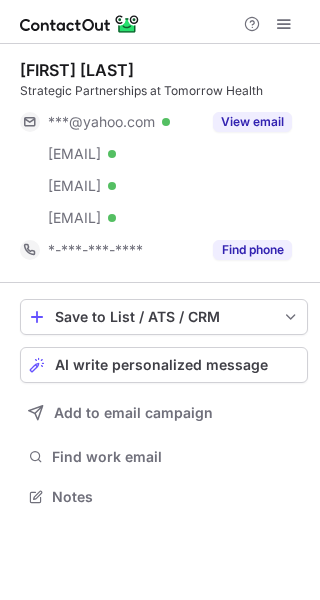 click on "View email" at bounding box center (252, 122) 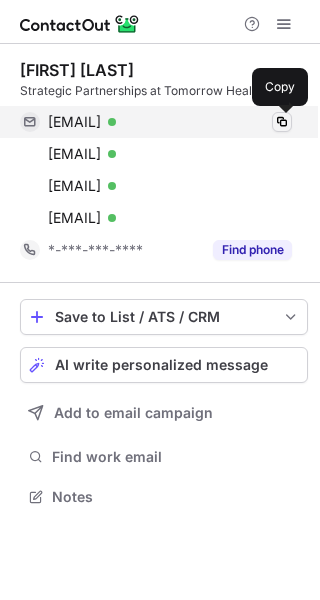 click at bounding box center [282, 122] 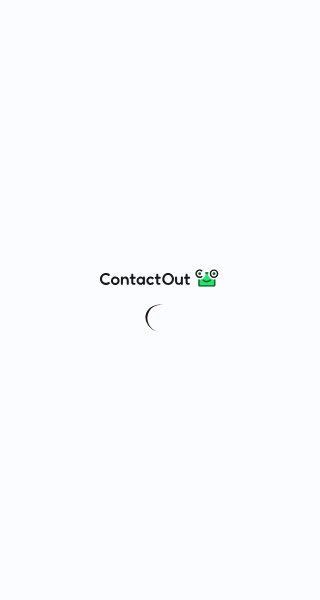 scroll, scrollTop: 0, scrollLeft: 0, axis: both 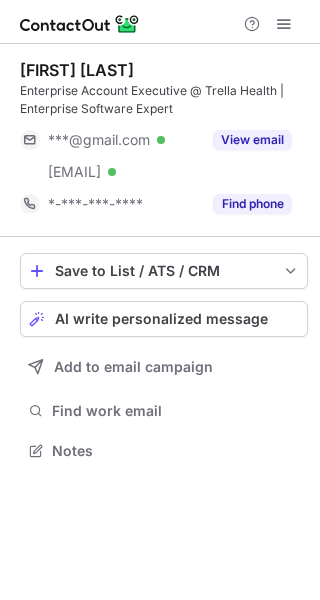 click on "Manuel Perez Enterprise Account Executive @ Trella Health | Enterprise Software Expert ***@gmail.com Verified ***@trellahealth.com Verified View email *-***-***-**** Find phone" at bounding box center (164, 140) 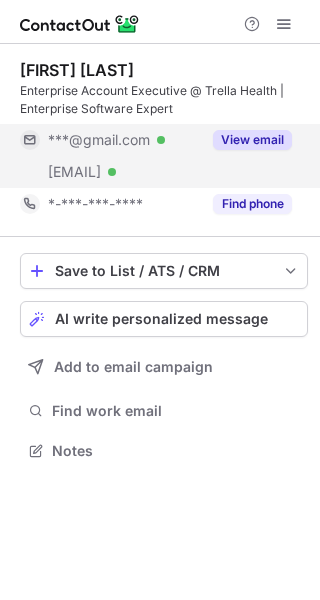 click on "View email" at bounding box center [252, 140] 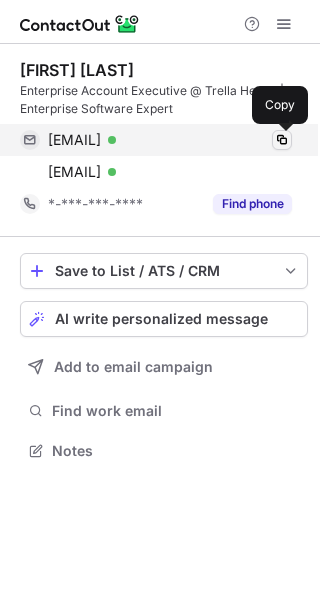 click at bounding box center (282, 140) 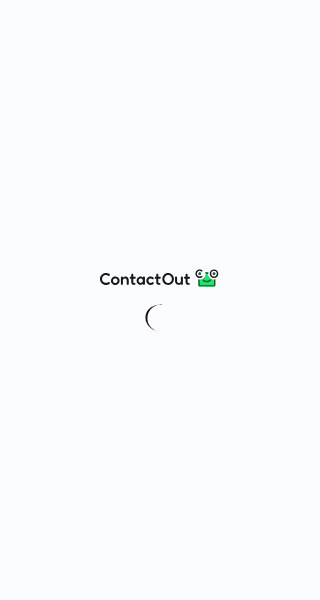 scroll, scrollTop: 0, scrollLeft: 0, axis: both 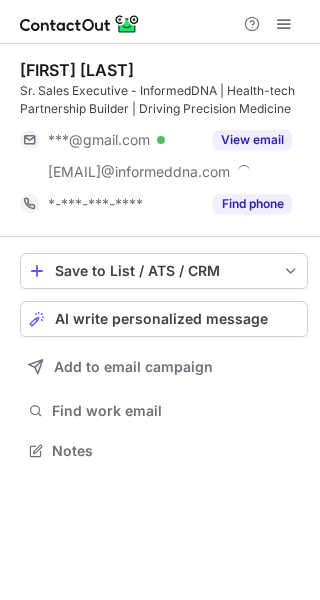 click on "View email" at bounding box center [246, 140] 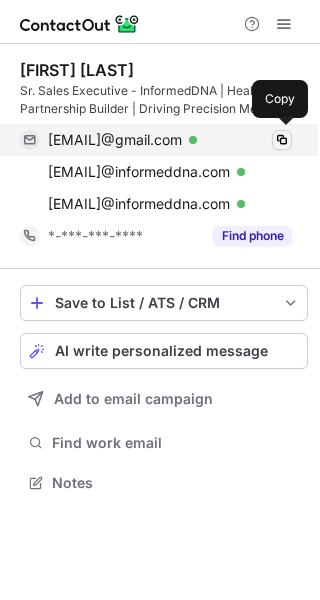 scroll, scrollTop: 10, scrollLeft: 10, axis: both 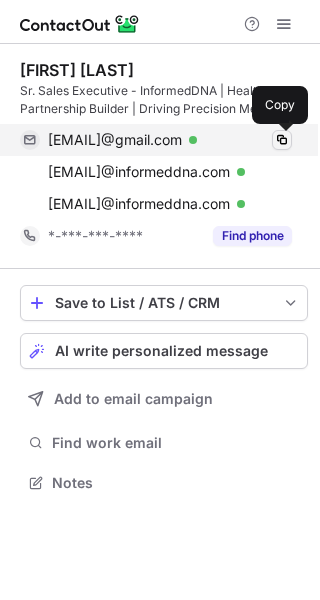 click at bounding box center [282, 140] 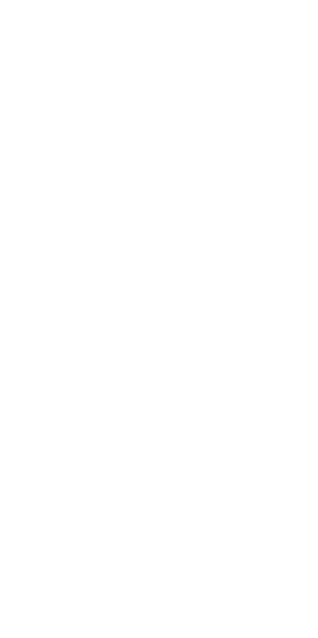 scroll, scrollTop: 0, scrollLeft: 0, axis: both 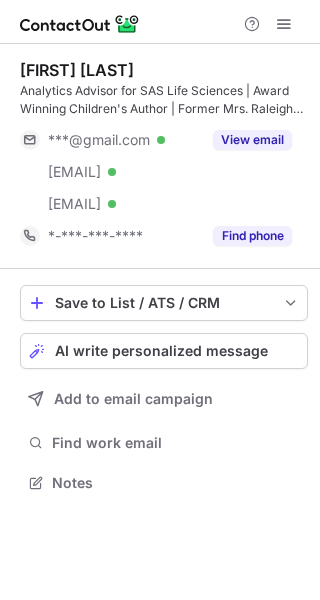 click on "View email" at bounding box center [246, 140] 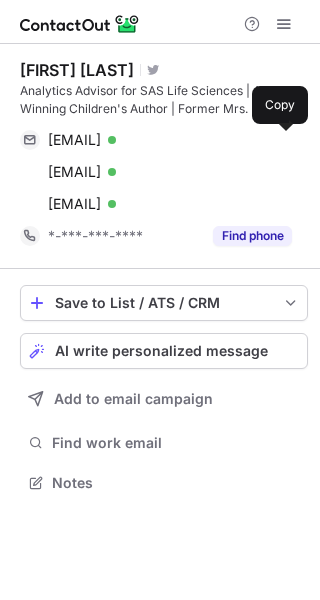 click at bounding box center (282, 140) 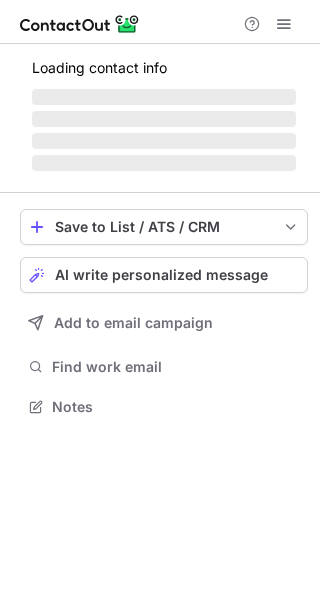 scroll, scrollTop: 0, scrollLeft: 0, axis: both 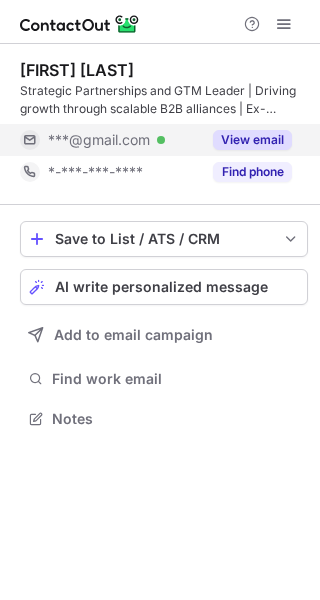 click on "View email" at bounding box center [246, 140] 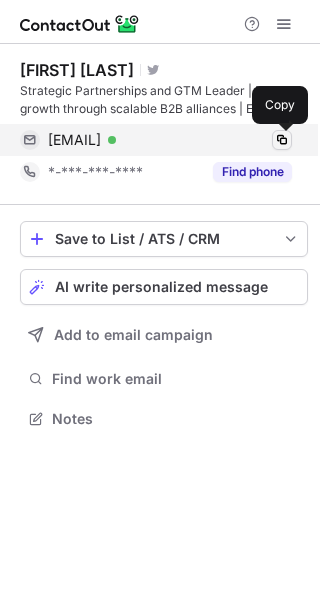 click at bounding box center [282, 140] 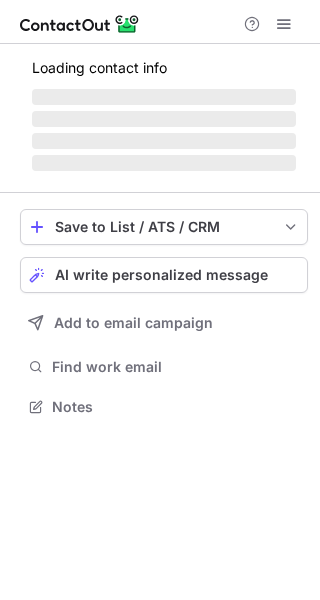 scroll, scrollTop: 0, scrollLeft: 0, axis: both 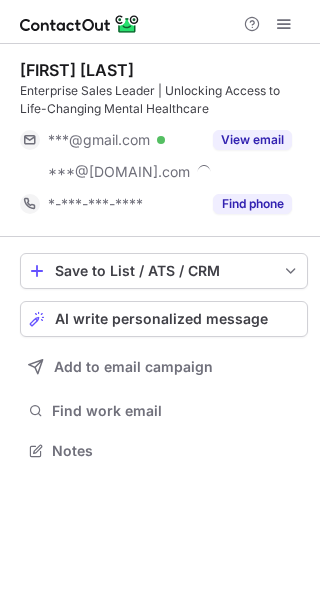 click on "View email" at bounding box center (246, 140) 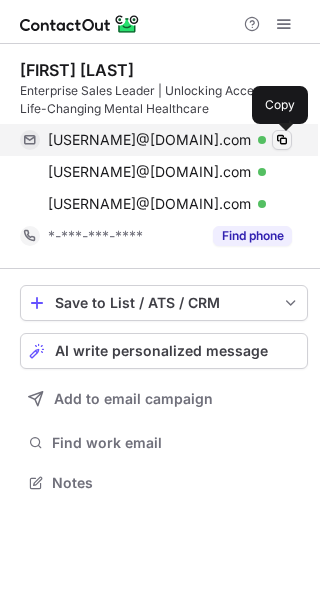 scroll, scrollTop: 10, scrollLeft: 10, axis: both 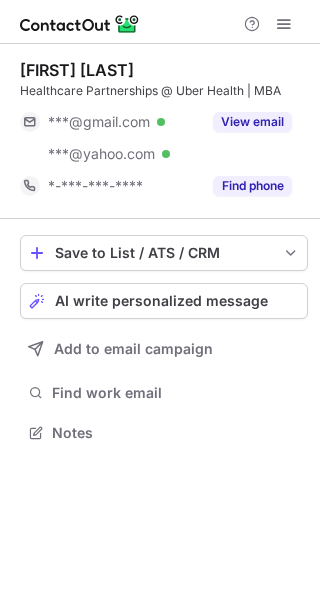 click on "View email" at bounding box center (252, 122) 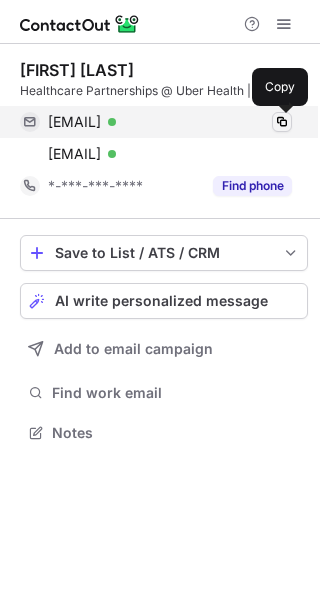 click at bounding box center [282, 122] 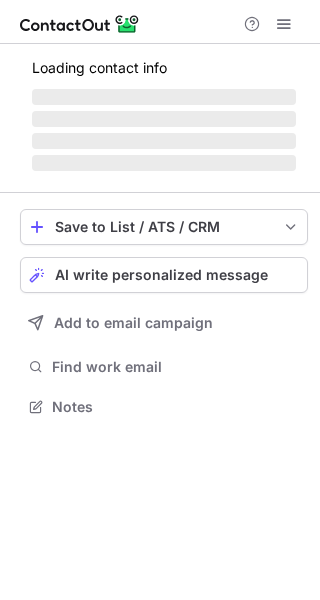 scroll, scrollTop: 0, scrollLeft: 0, axis: both 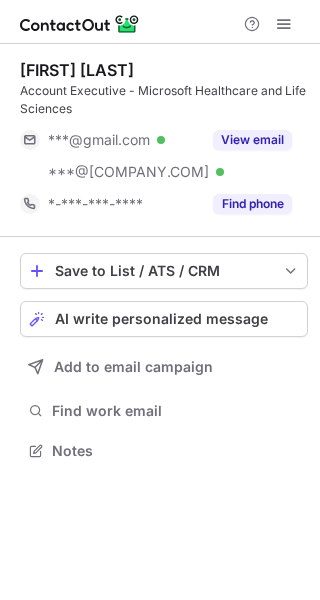 click on "View email" at bounding box center (252, 140) 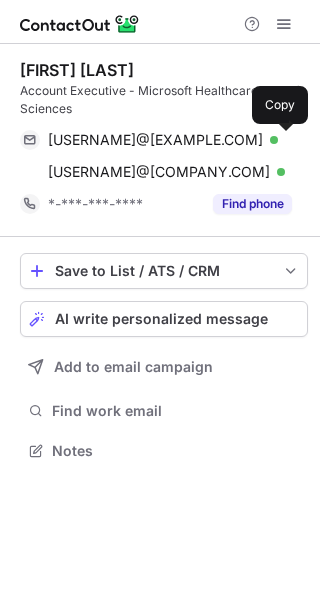 click at bounding box center (282, 140) 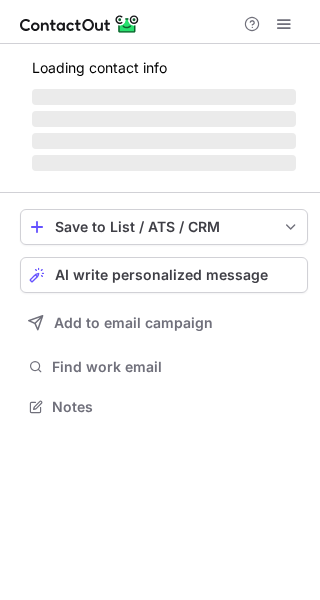 scroll, scrollTop: 0, scrollLeft: 0, axis: both 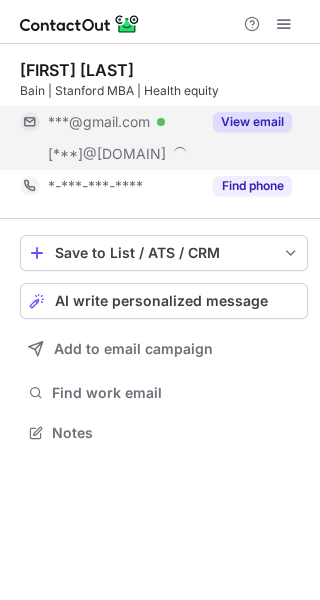click on "View email" at bounding box center (246, 122) 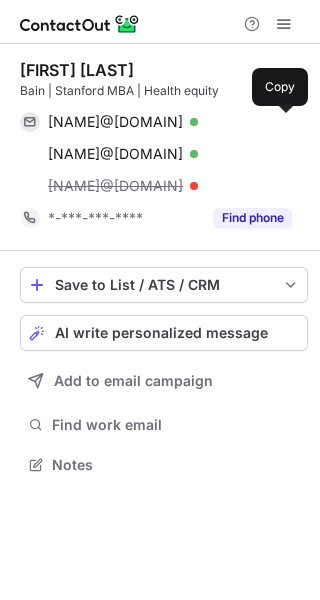 scroll, scrollTop: 9, scrollLeft: 10, axis: both 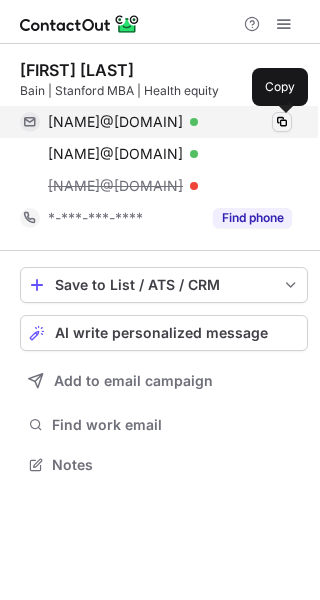 click at bounding box center (282, 122) 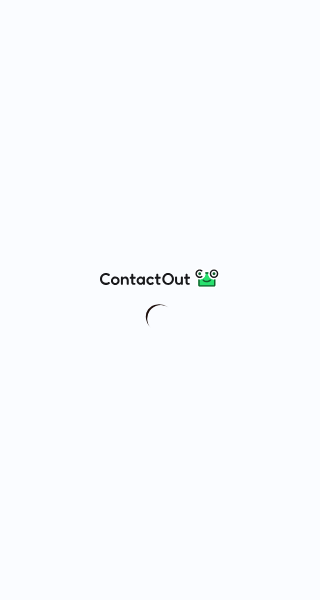scroll, scrollTop: 0, scrollLeft: 0, axis: both 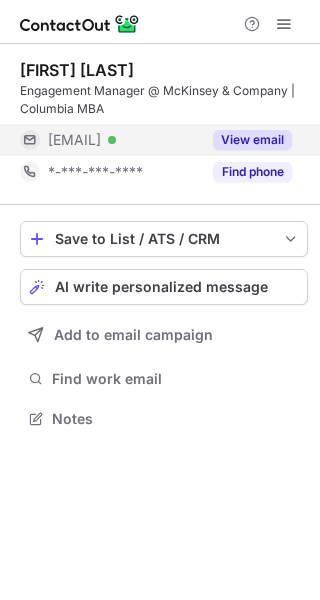 click on "View email" at bounding box center (252, 140) 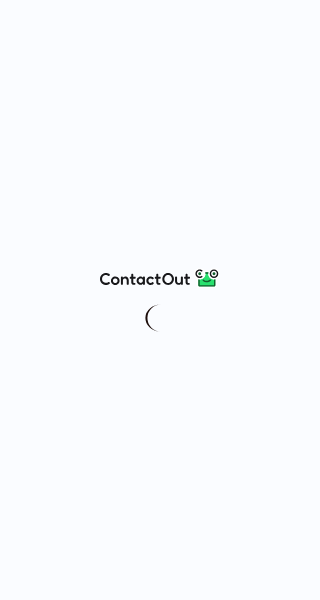 scroll, scrollTop: 0, scrollLeft: 0, axis: both 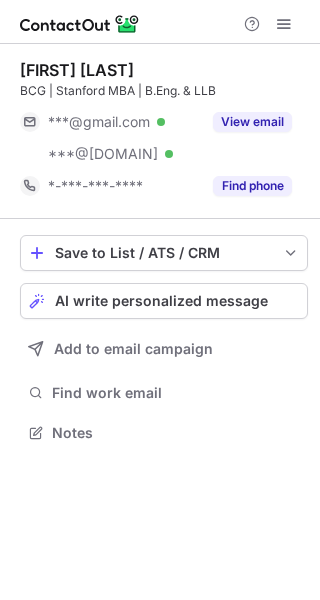 click on "View email" at bounding box center (246, 122) 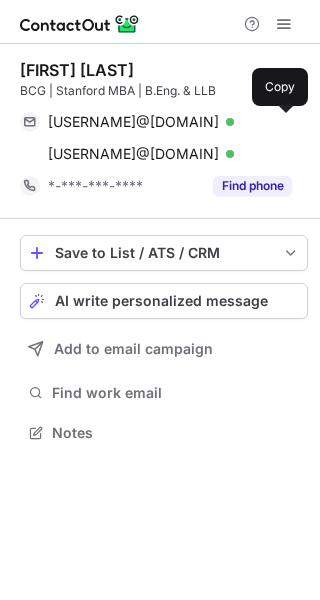 click at bounding box center (282, 122) 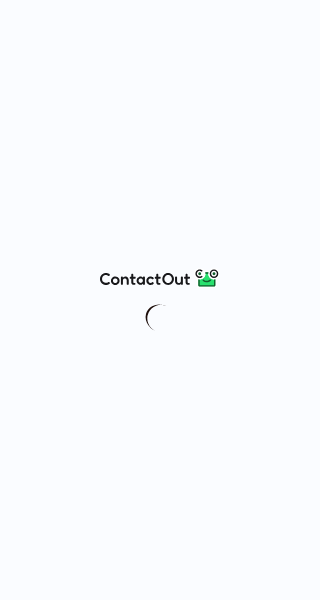 scroll, scrollTop: 0, scrollLeft: 0, axis: both 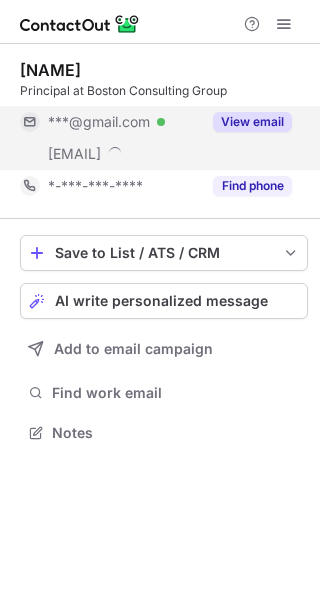 click on "View email" at bounding box center [252, 122] 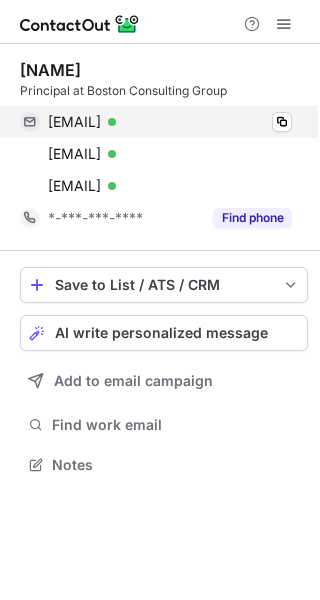 scroll, scrollTop: 9, scrollLeft: 10, axis: both 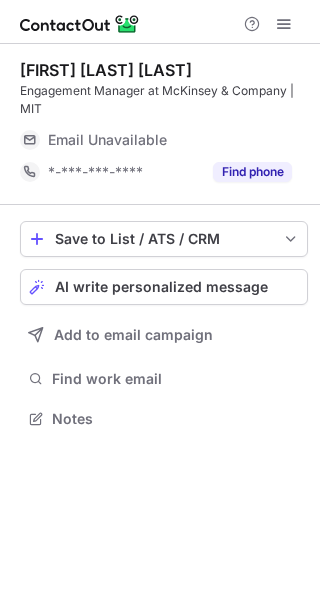 click on "Email Unavailable" at bounding box center [170, 140] 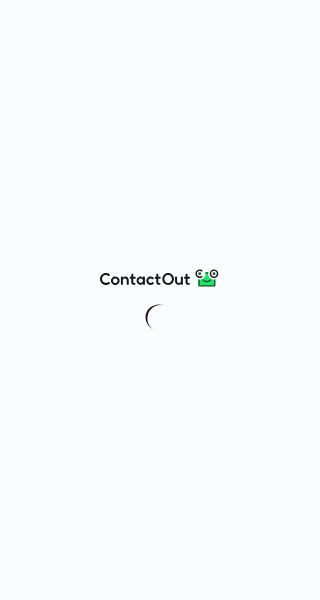 scroll, scrollTop: 0, scrollLeft: 0, axis: both 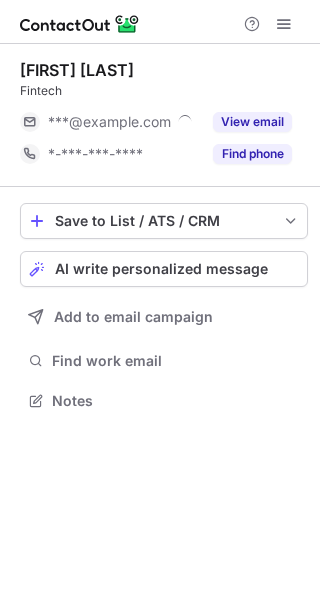 click on "View email" at bounding box center [246, 122] 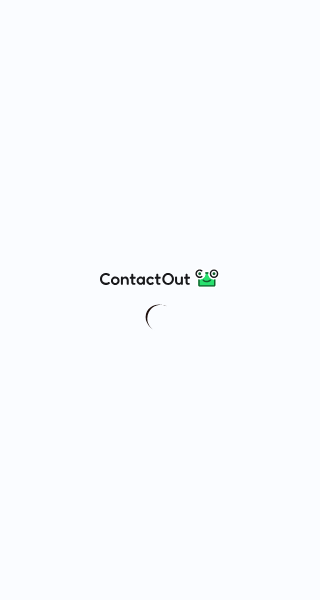 scroll, scrollTop: 0, scrollLeft: 0, axis: both 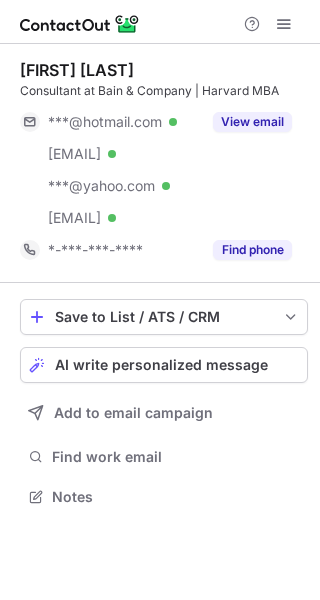 click on "View email" at bounding box center (246, 122) 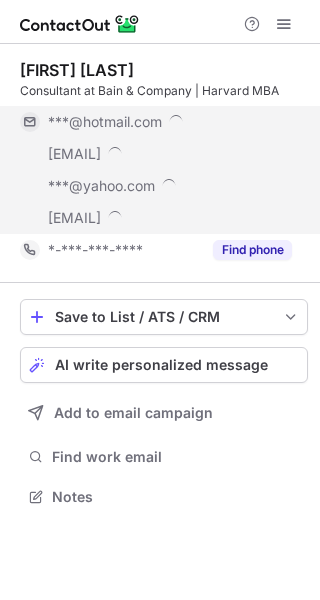 scroll, scrollTop: 9, scrollLeft: 10, axis: both 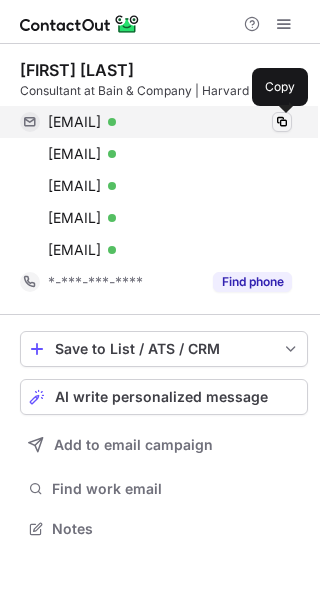 click at bounding box center (282, 122) 